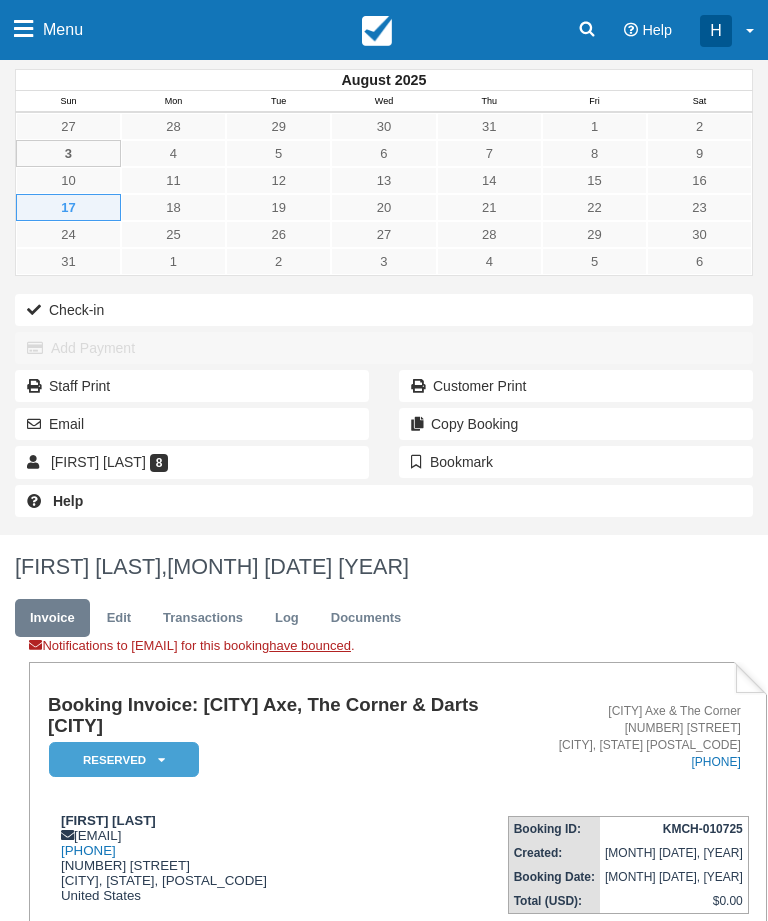 scroll, scrollTop: 0, scrollLeft: 0, axis: both 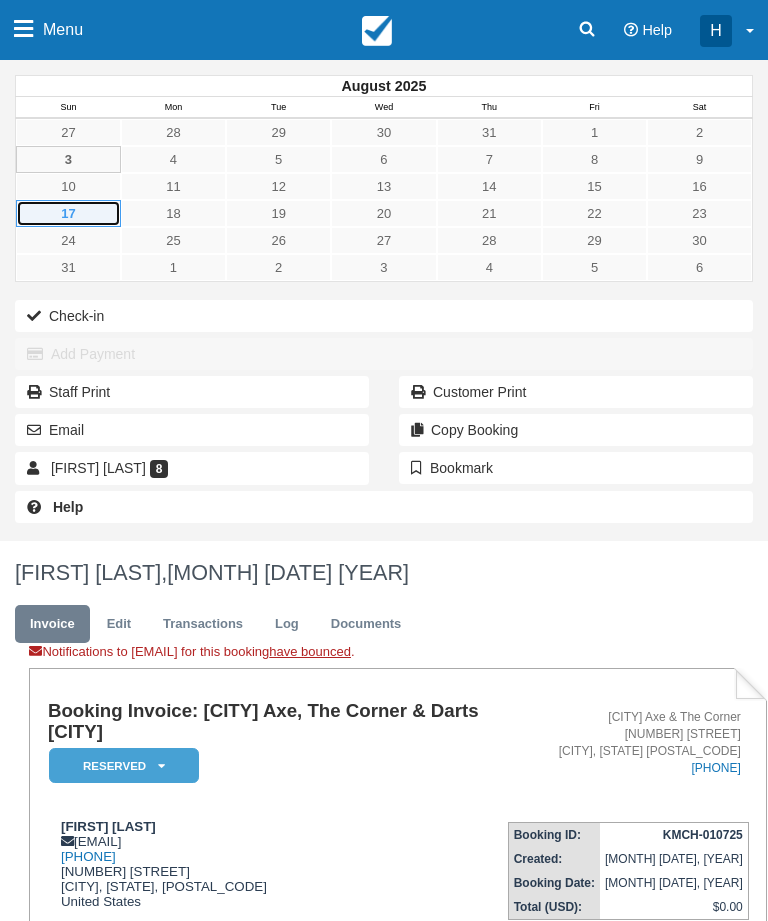 click on "17" at bounding box center [68, 213] 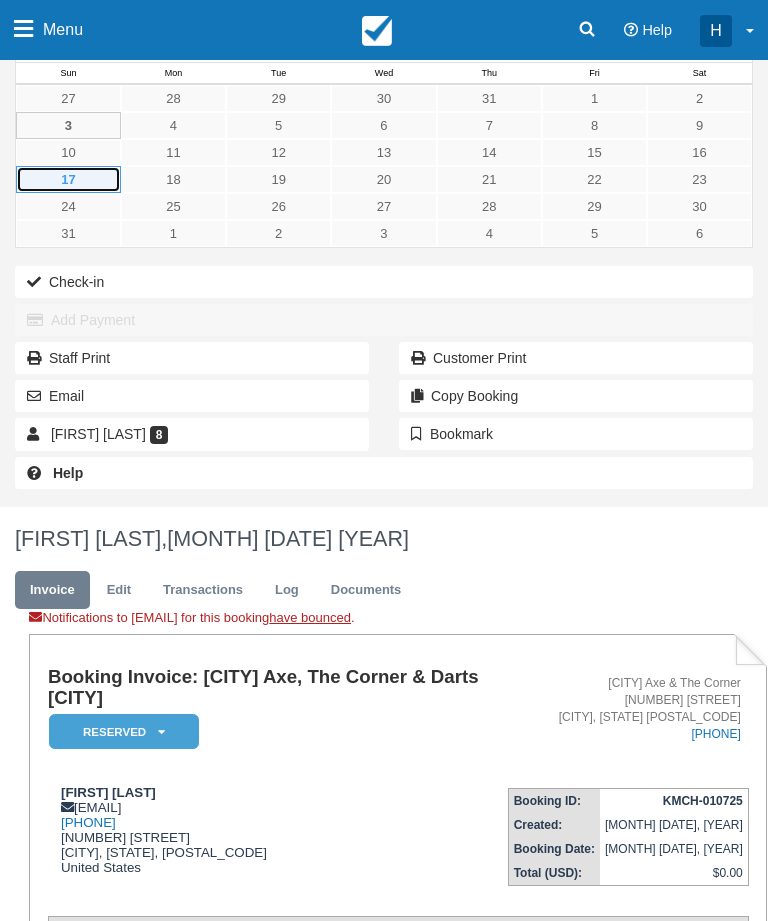 scroll, scrollTop: 34, scrollLeft: 0, axis: vertical 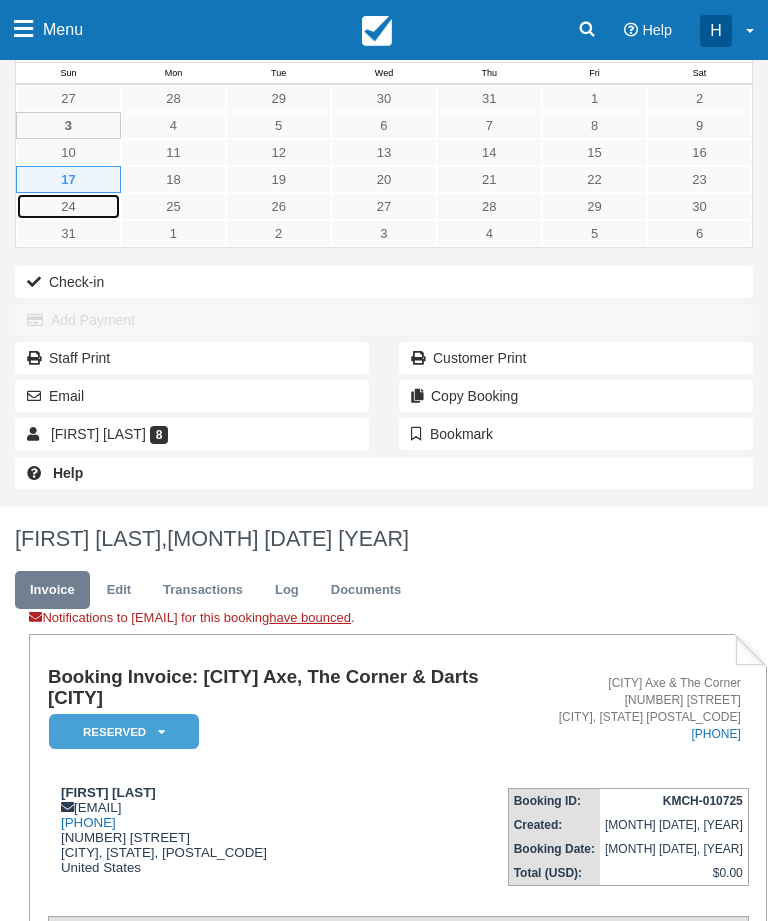click on "24" at bounding box center [68, 206] 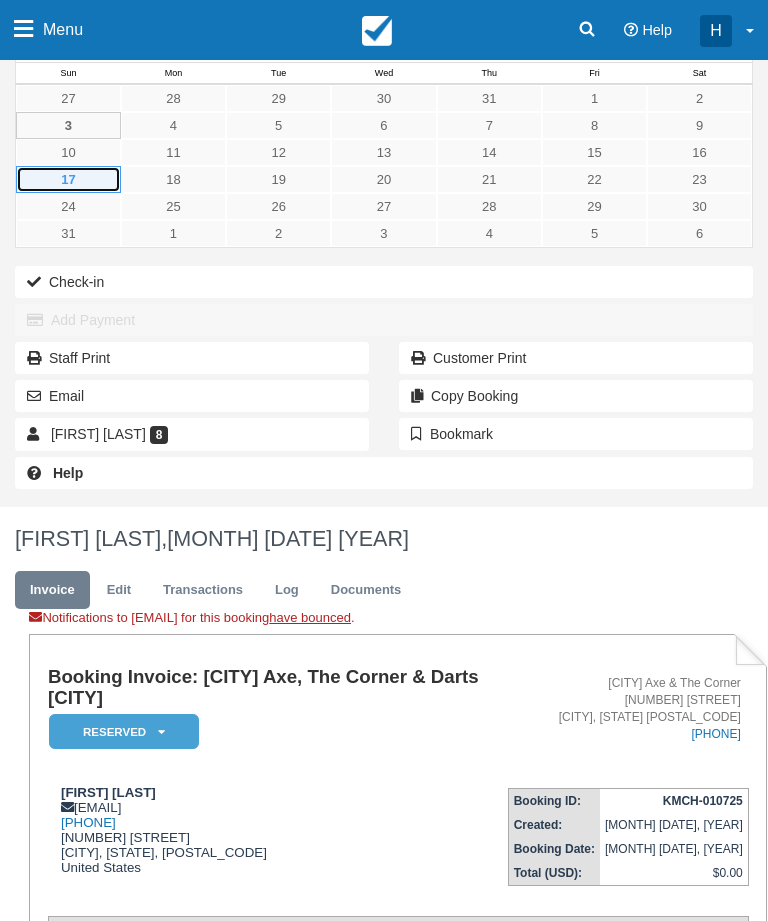 click on "17" at bounding box center [68, 179] 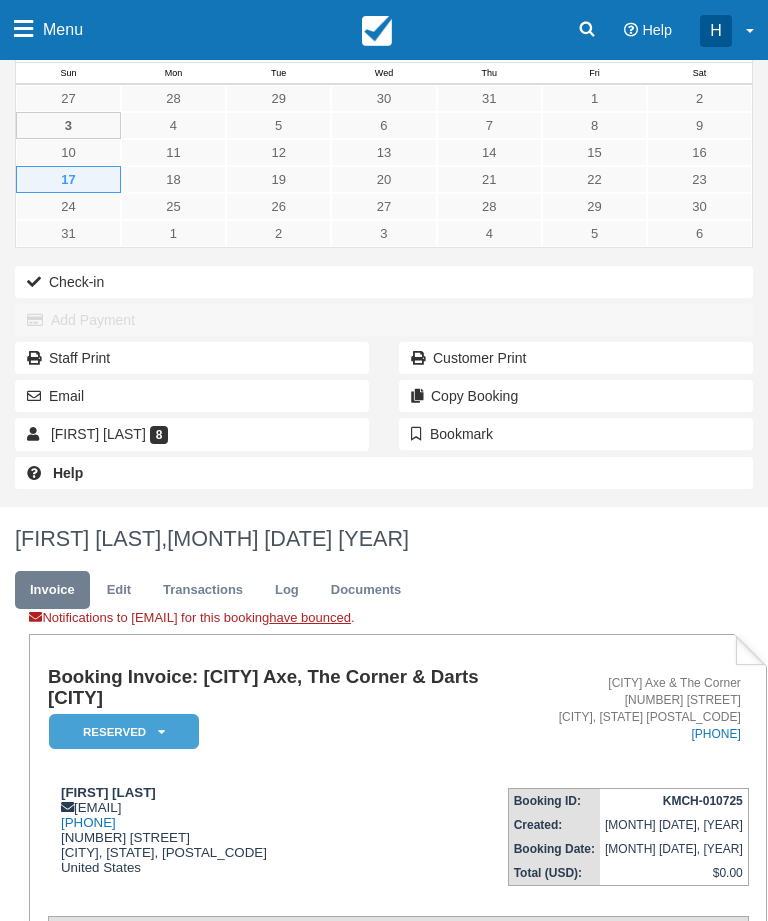 click on "Menu" at bounding box center (48, 30) 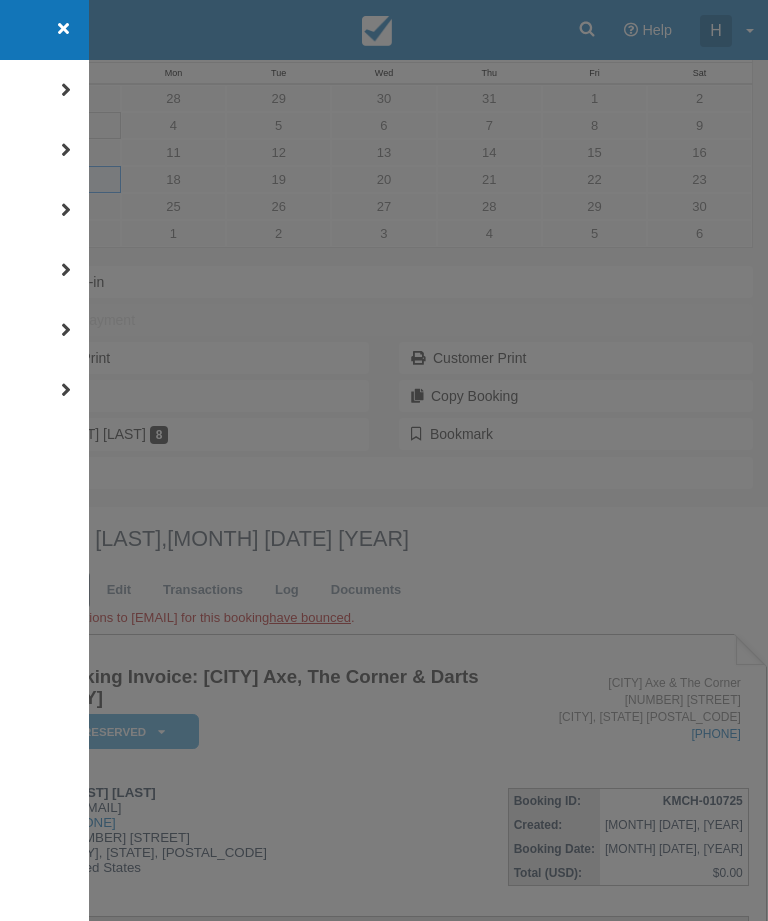 scroll, scrollTop: 0, scrollLeft: 0, axis: both 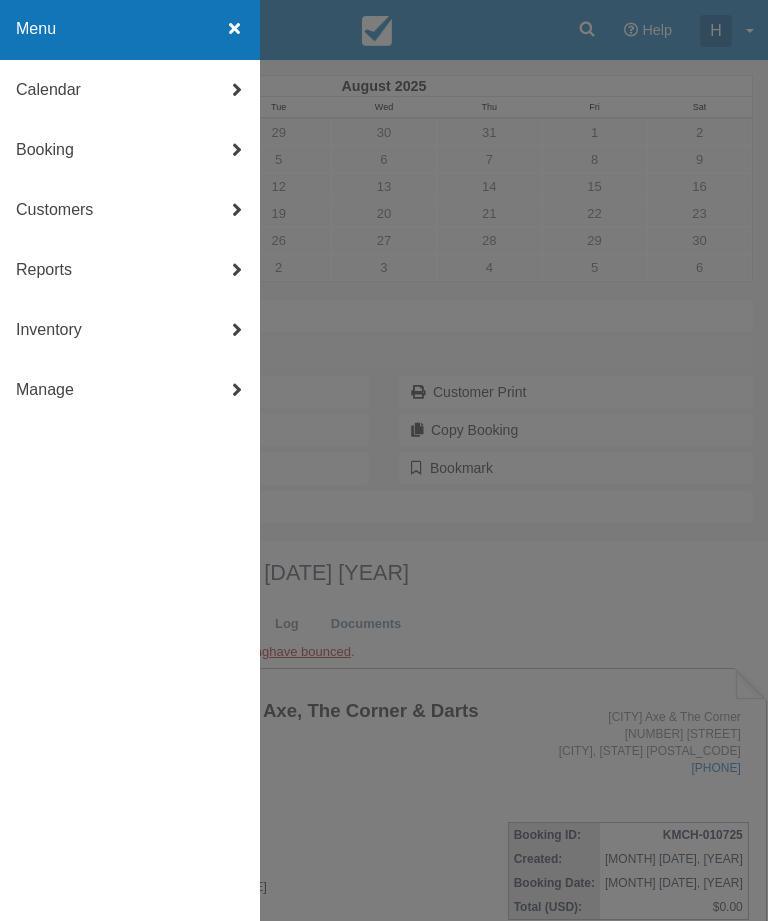 click on "Calendar" at bounding box center [130, 90] 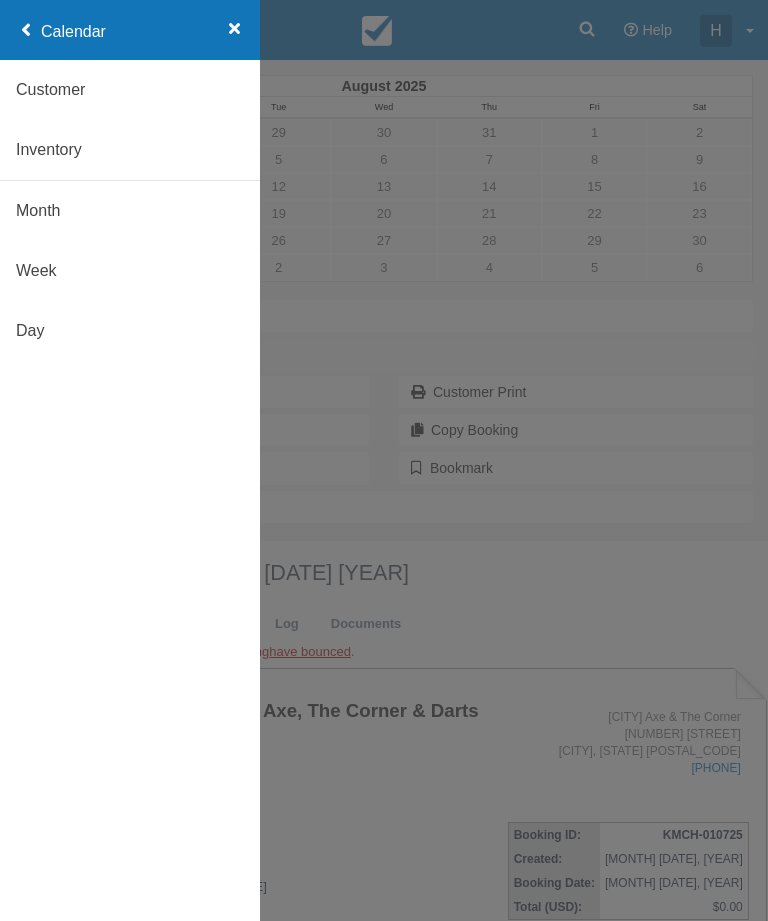 click on "Day" at bounding box center (130, 331) 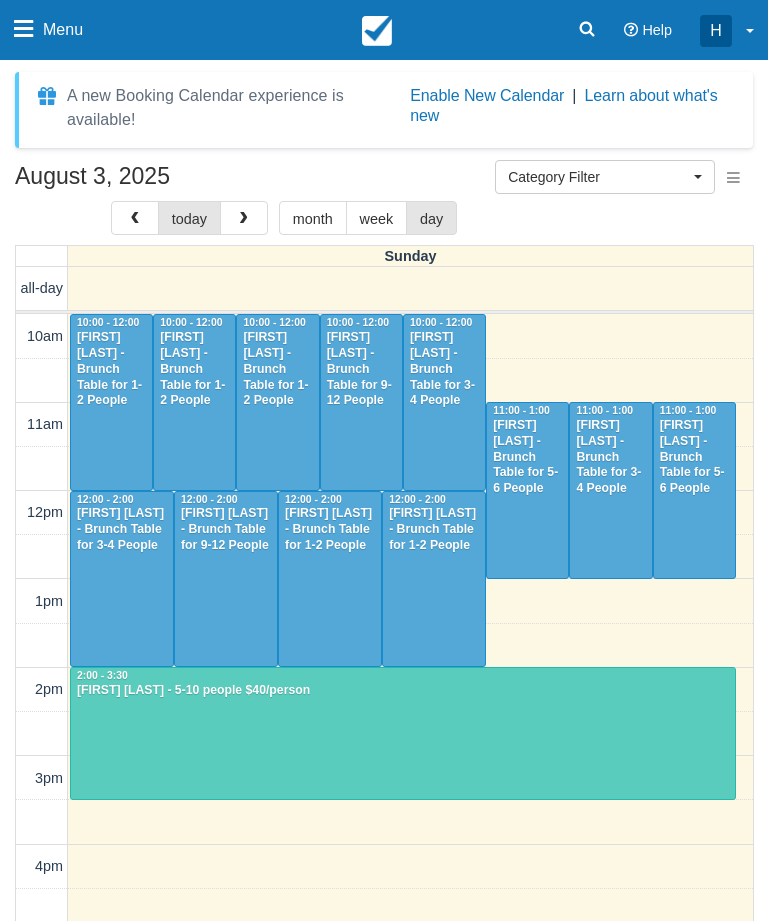 select 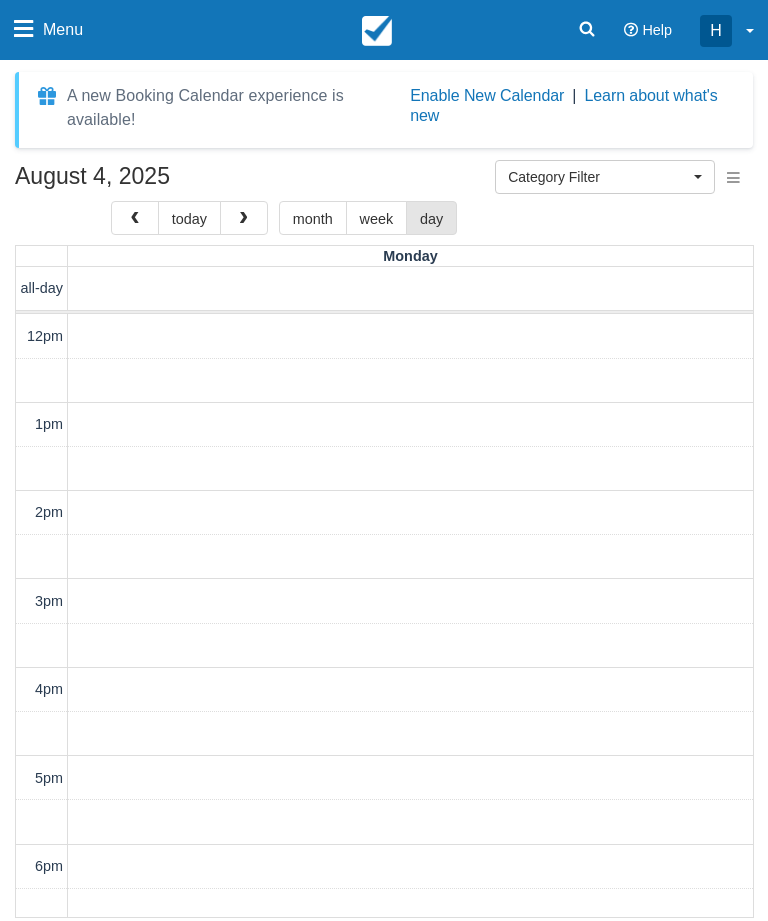 click at bounding box center (244, 219) 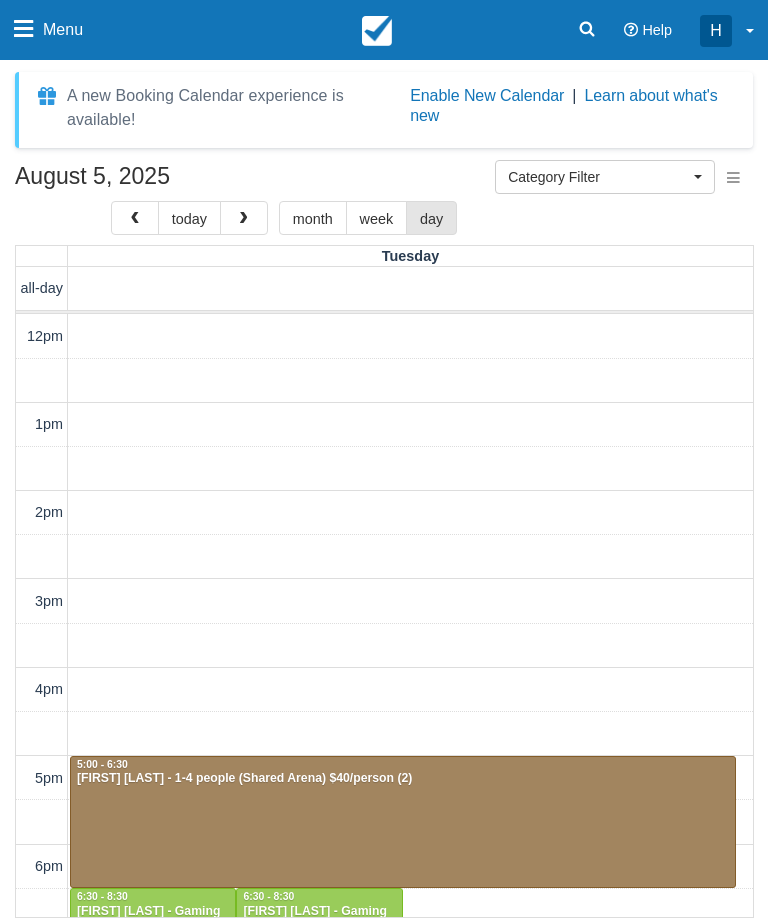 click at bounding box center (244, 219) 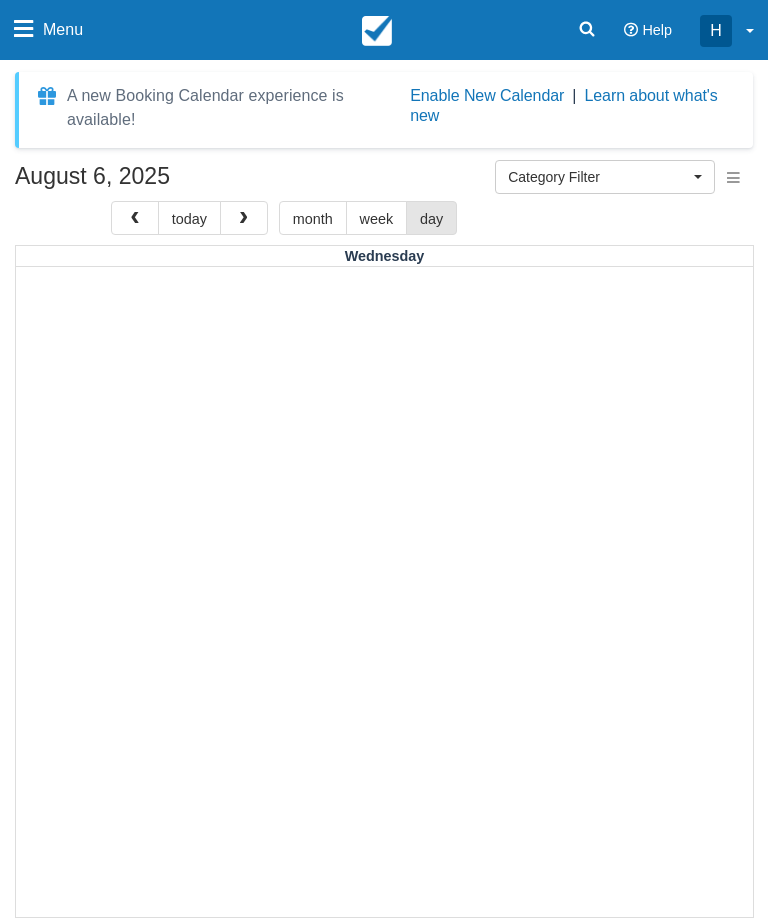 click at bounding box center (244, 218) 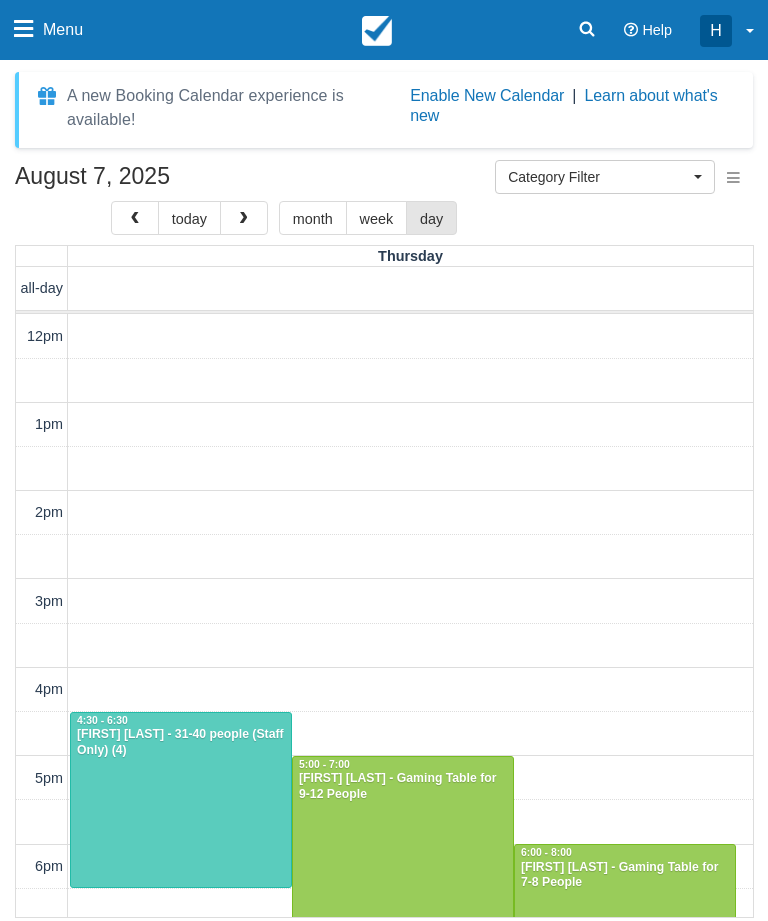 click at bounding box center (244, 218) 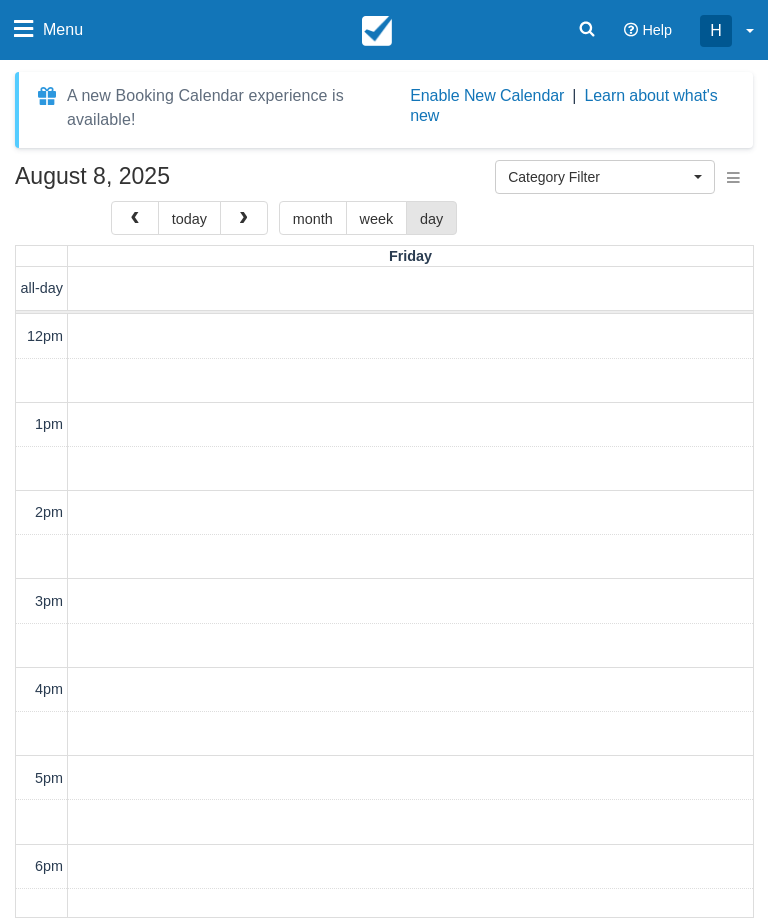 click at bounding box center [244, 218] 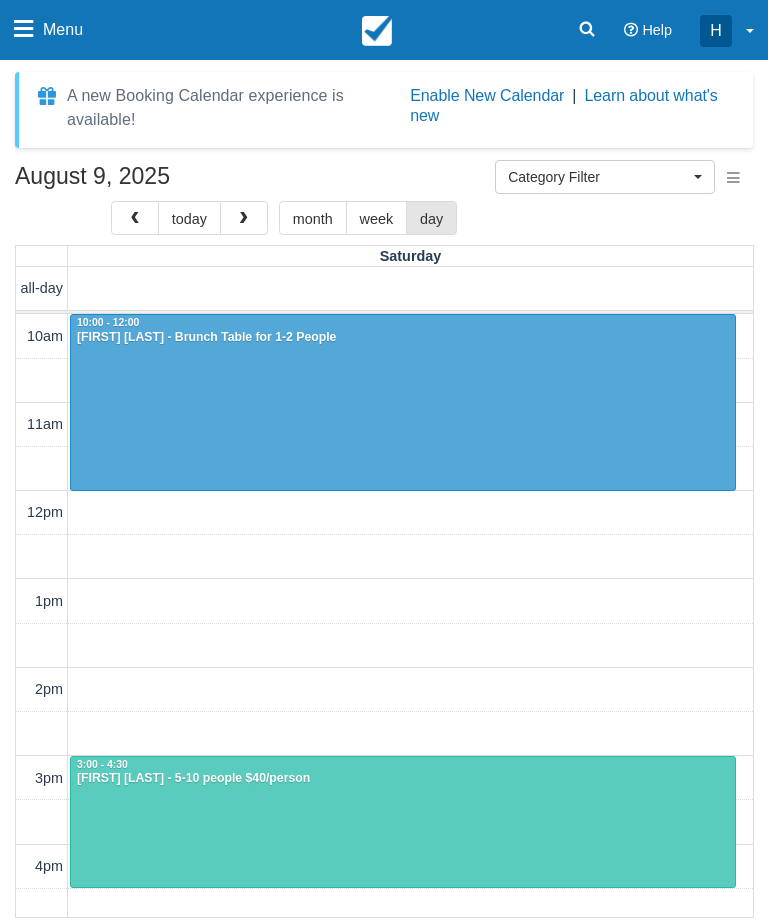 click at bounding box center (244, 218) 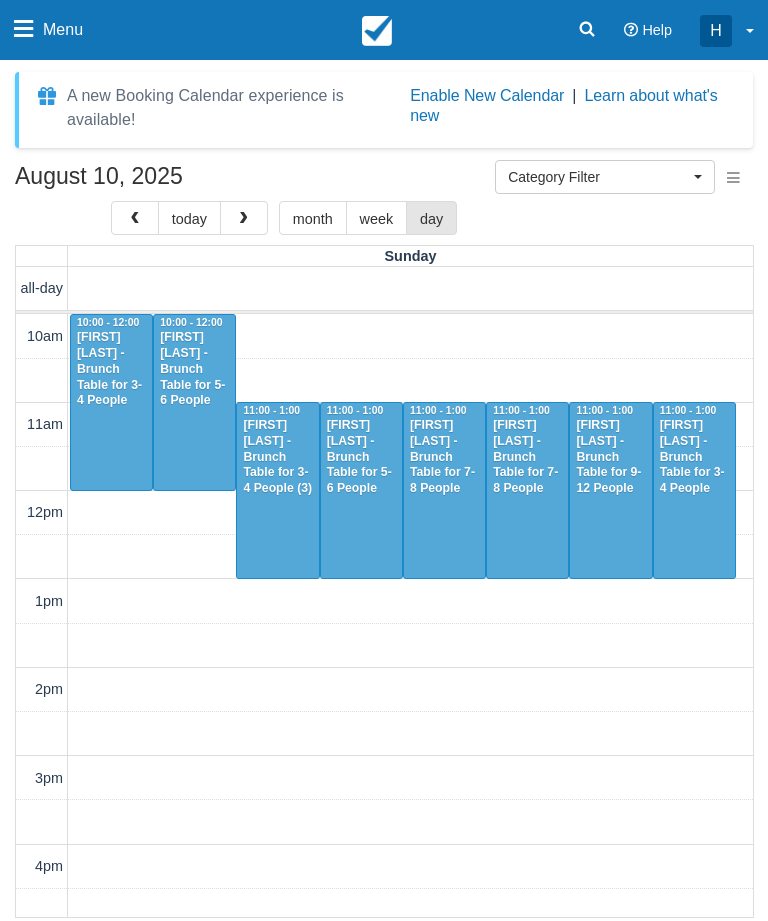click at bounding box center (244, 218) 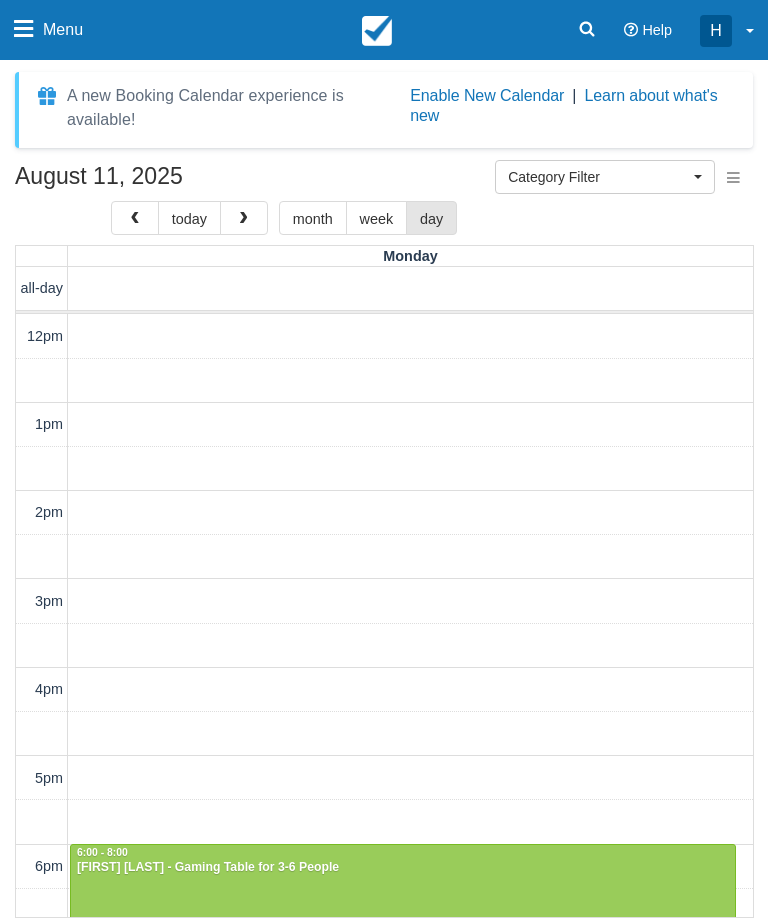 click at bounding box center [244, 218] 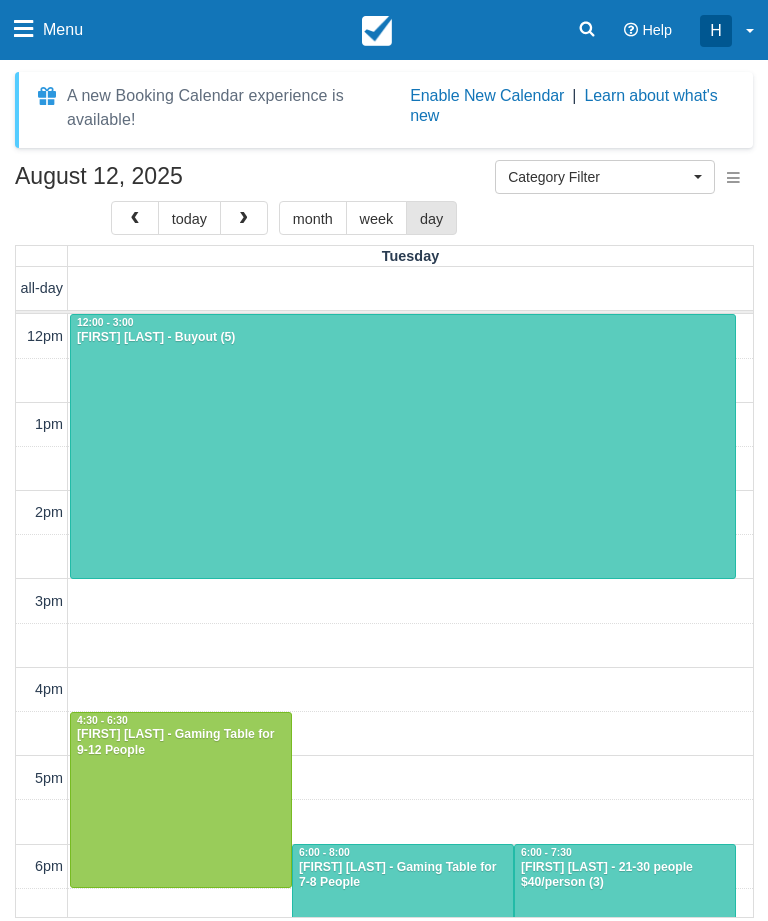 click at bounding box center (244, 218) 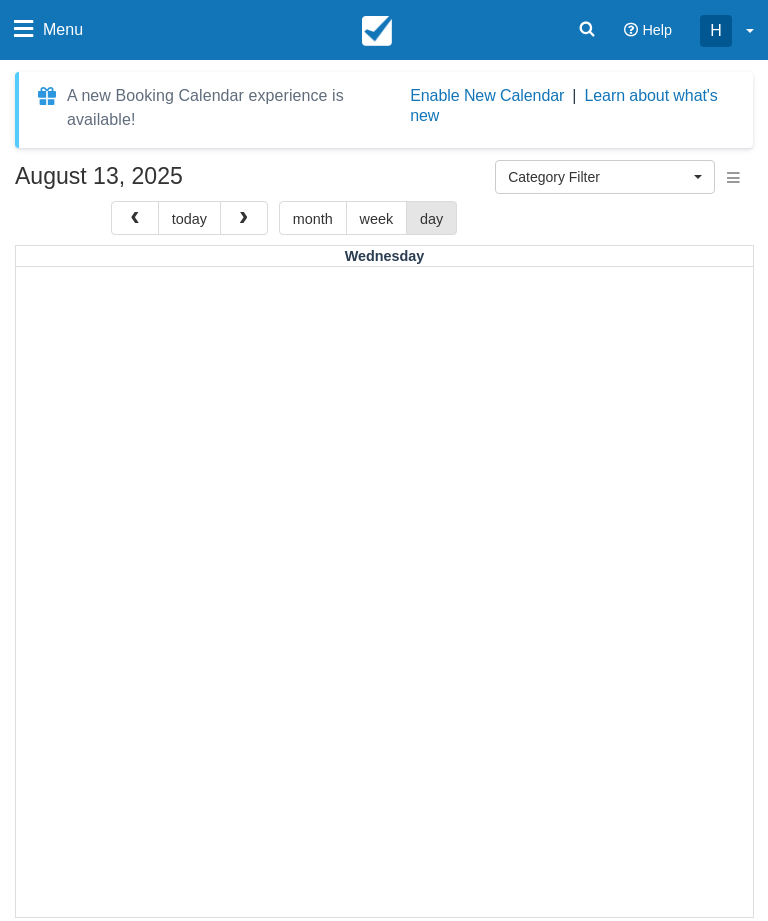 click at bounding box center (244, 218) 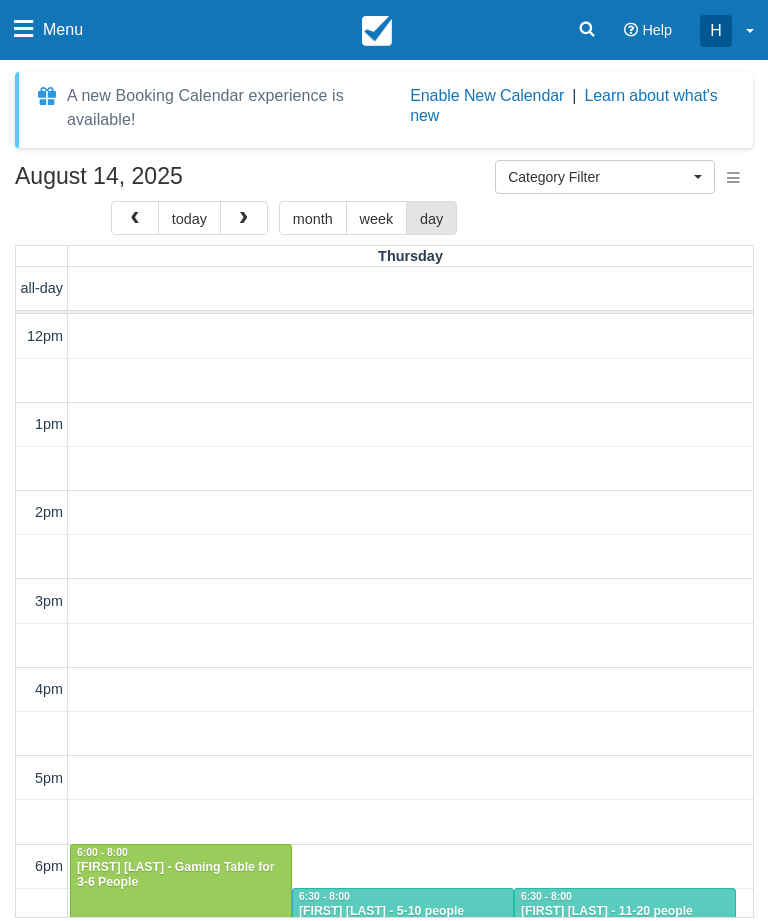 click at bounding box center (244, 218) 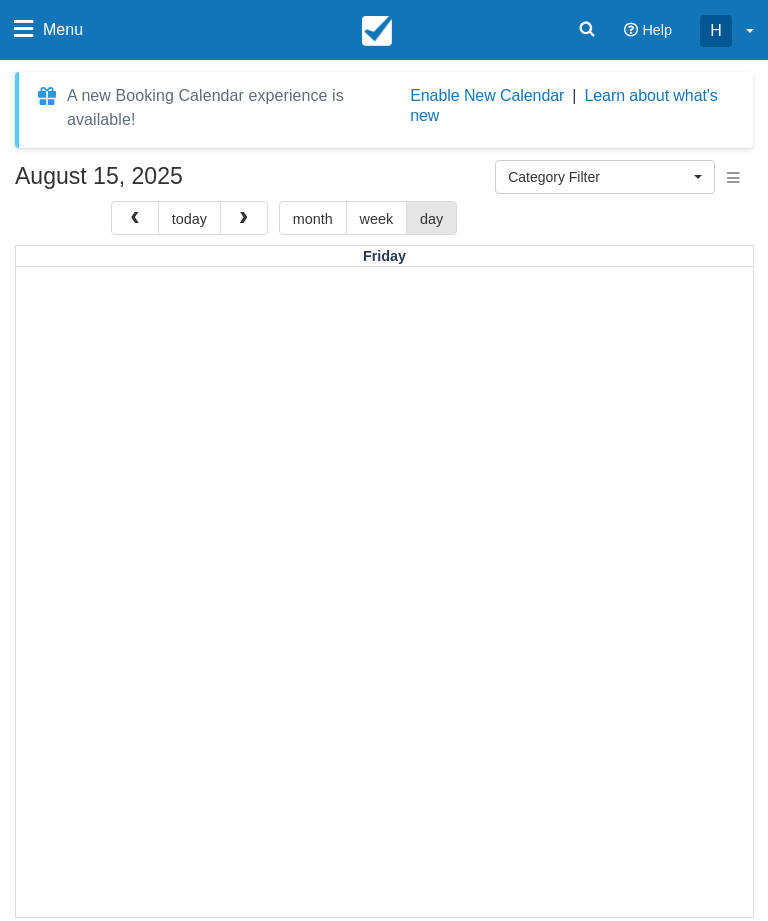 click at bounding box center [244, 218] 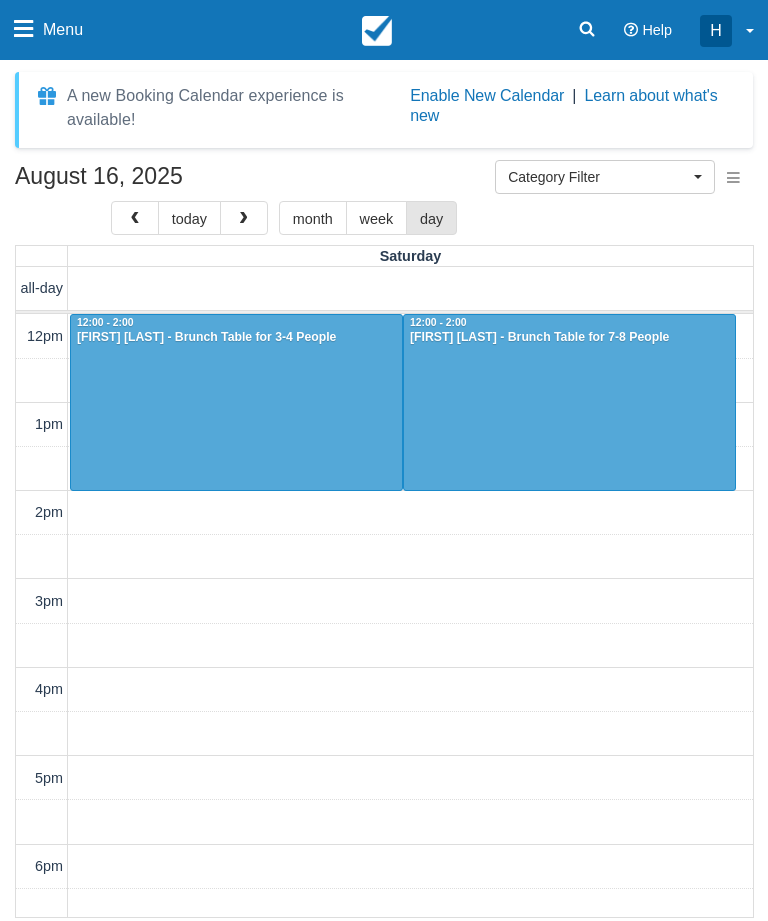 click at bounding box center (244, 218) 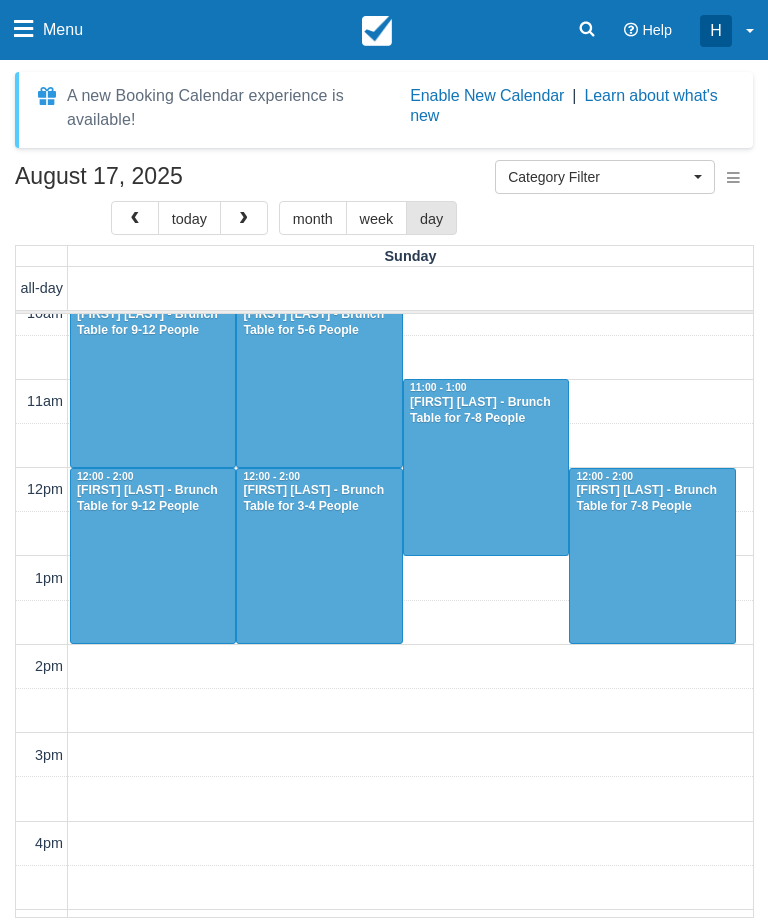 scroll, scrollTop: 27, scrollLeft: 0, axis: vertical 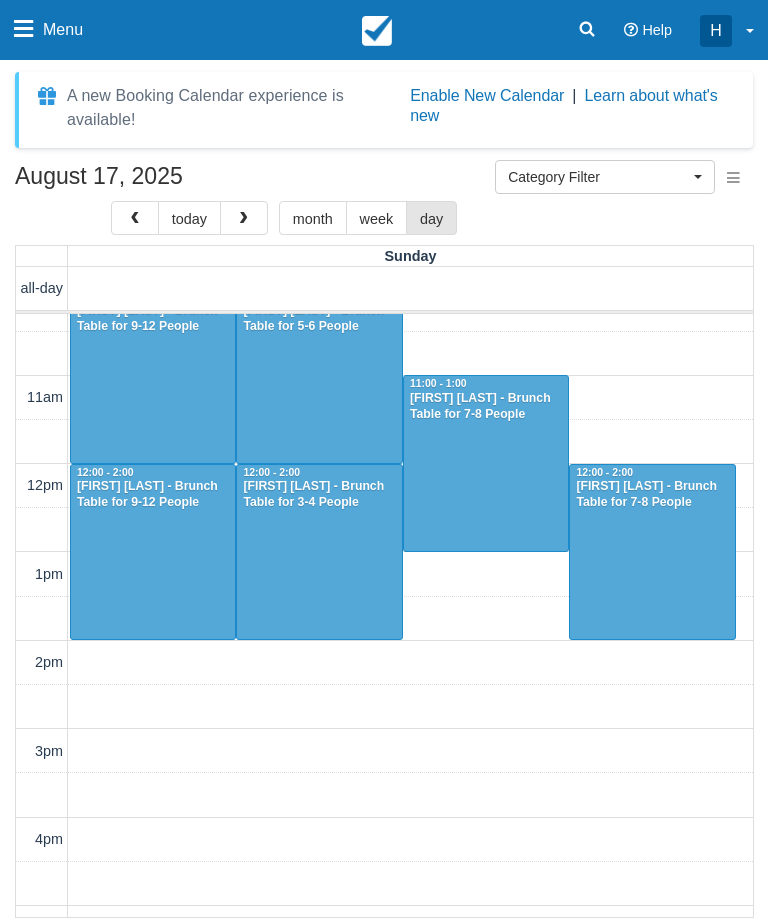 click at bounding box center [153, 552] 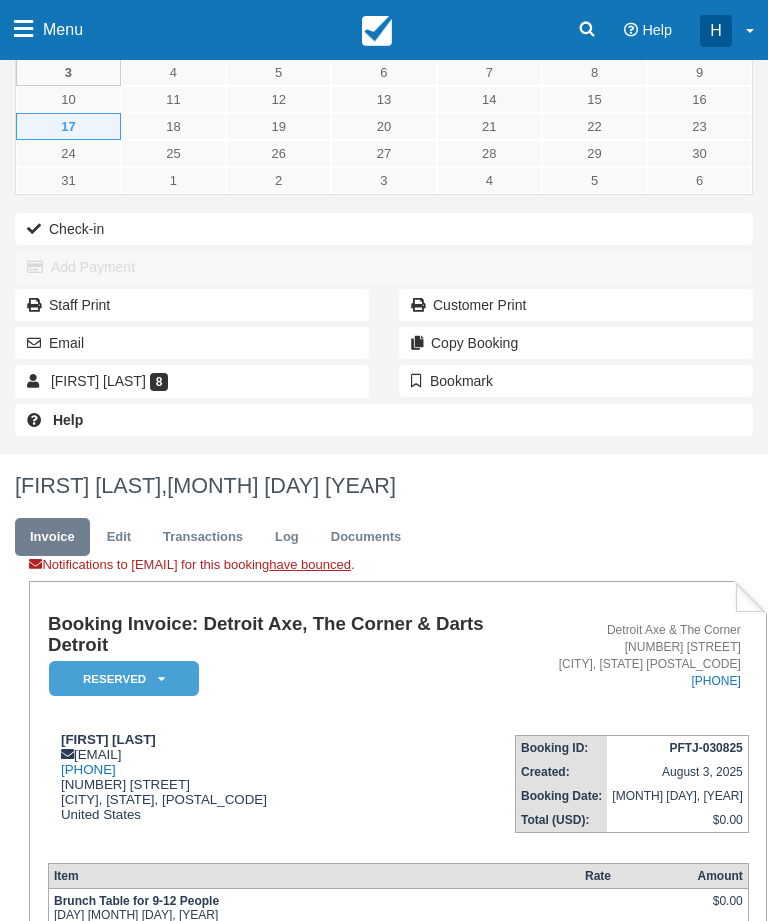 scroll, scrollTop: 95, scrollLeft: 0, axis: vertical 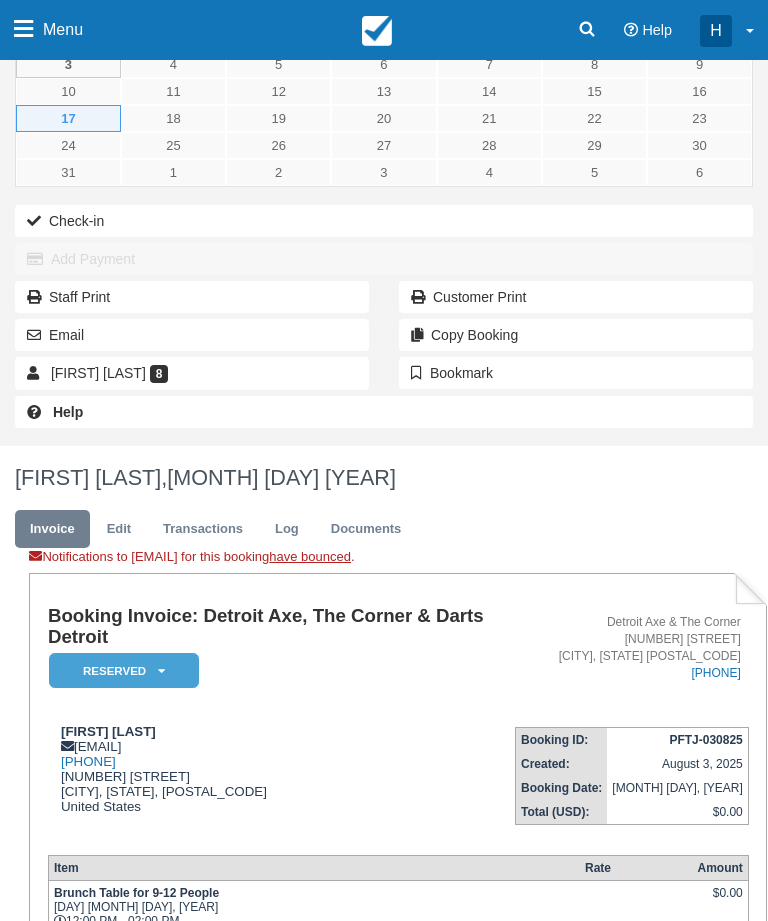 click on "Edit" at bounding box center (119, 529) 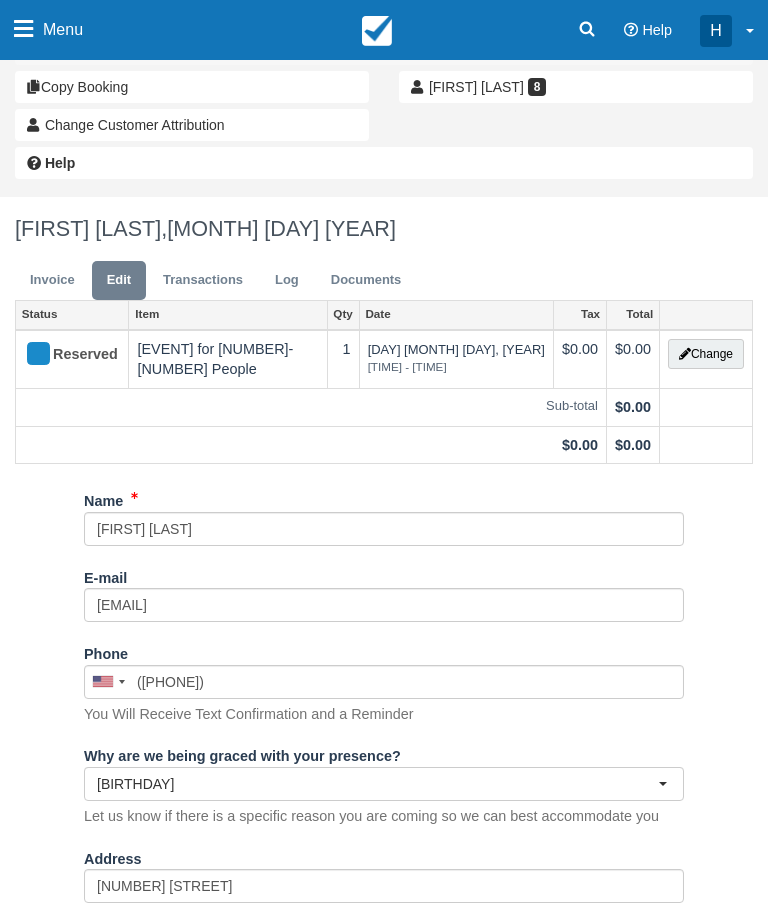 scroll, scrollTop: 198, scrollLeft: 0, axis: vertical 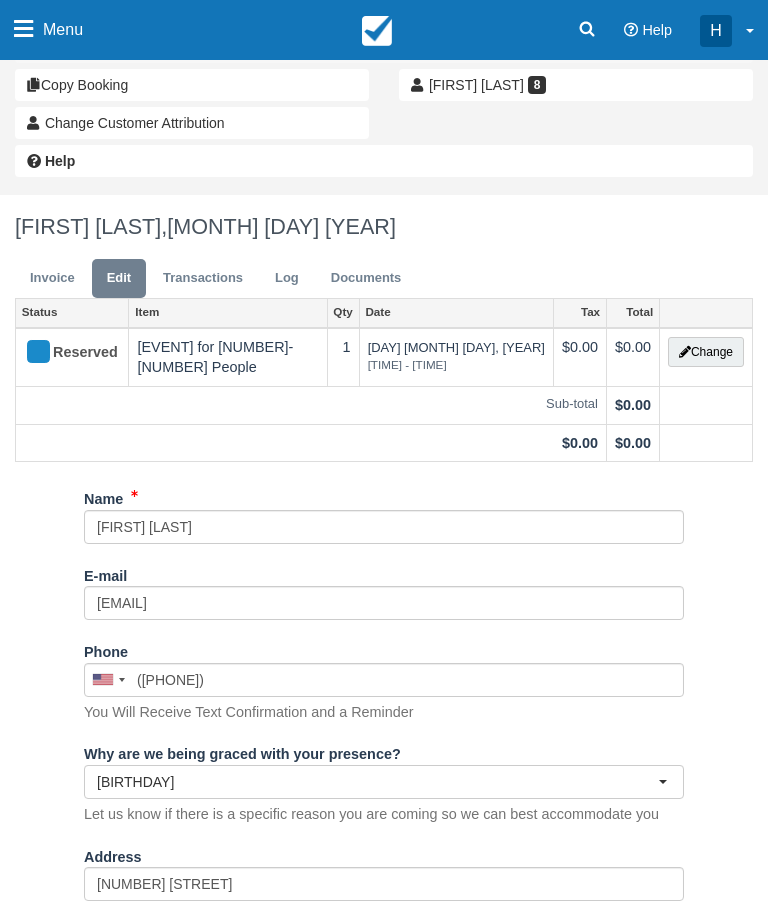 click on "Invoice" at bounding box center [52, 278] 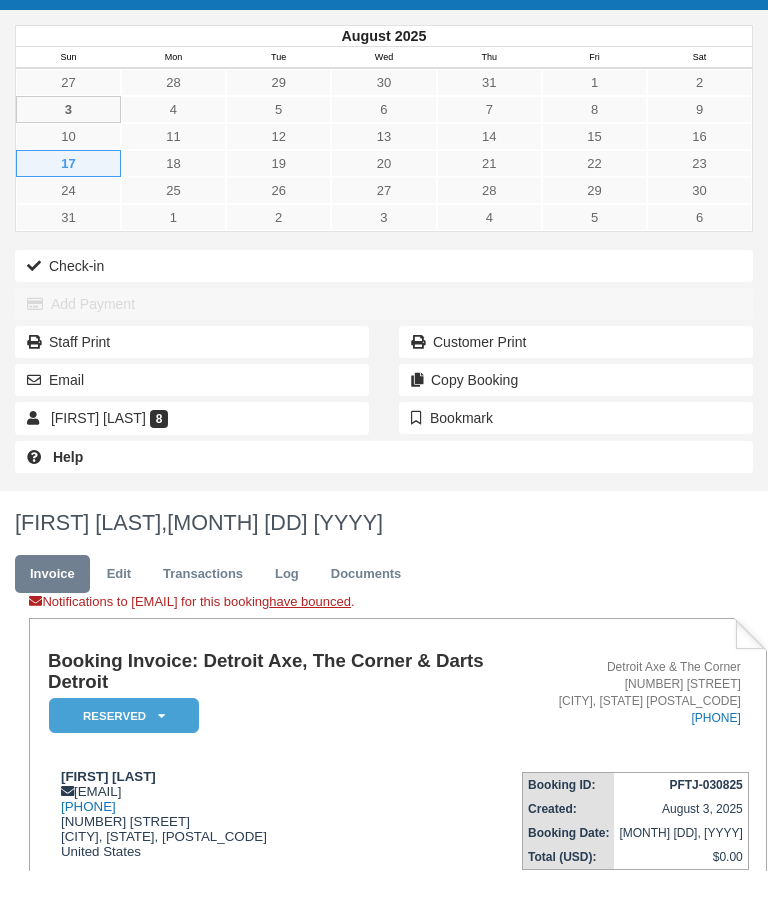 scroll, scrollTop: 53, scrollLeft: 0, axis: vertical 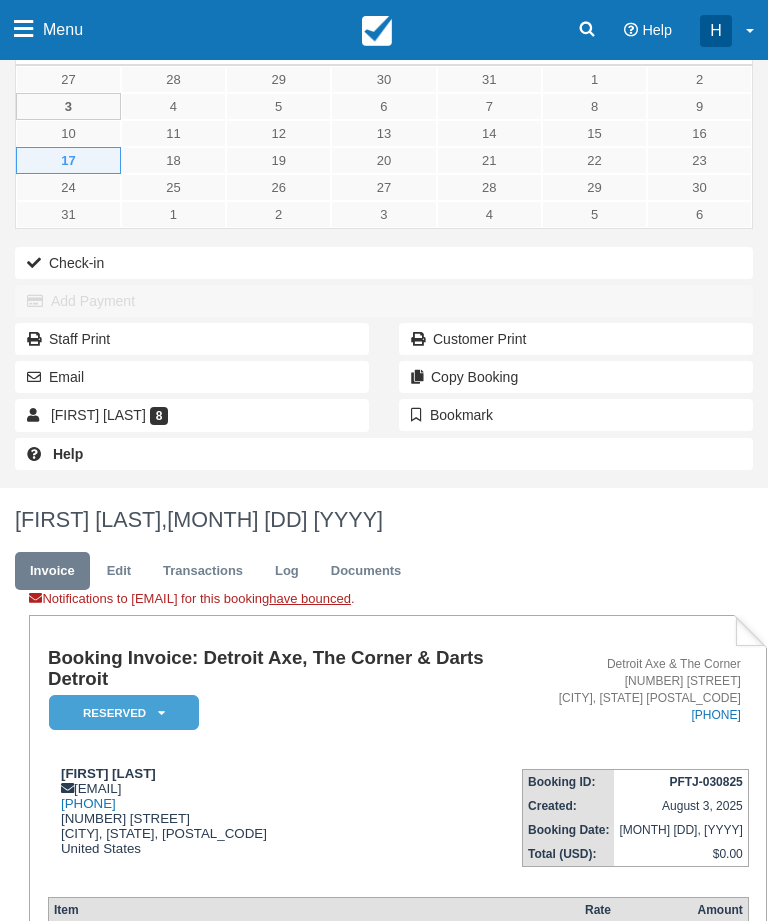 click on "Ashley iulianelli   8" at bounding box center (192, 415) 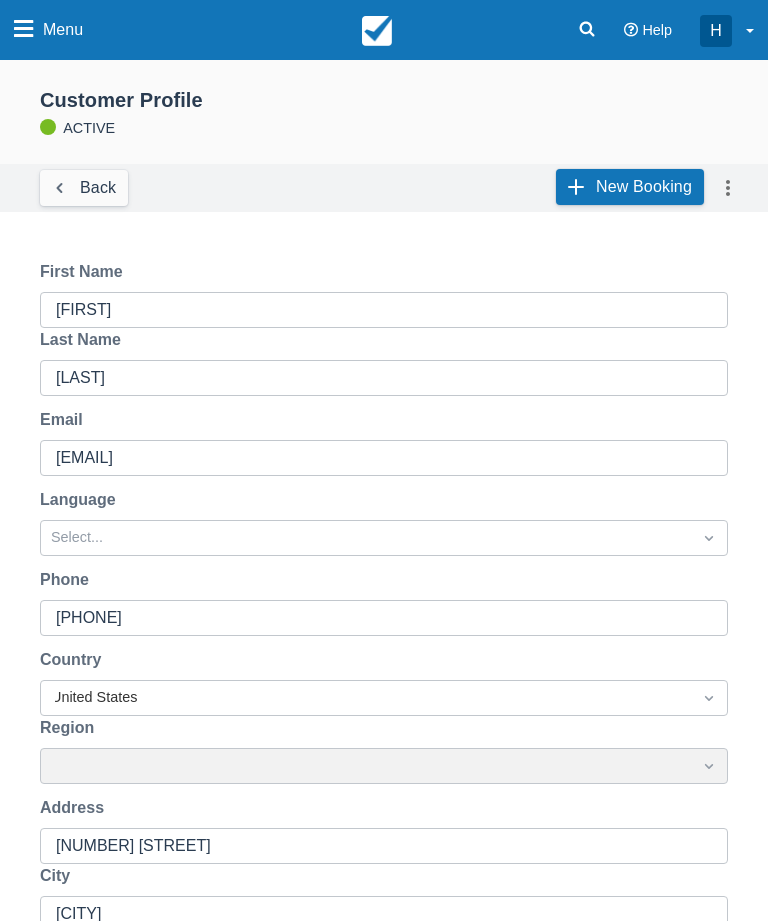 scroll, scrollTop: 0, scrollLeft: 0, axis: both 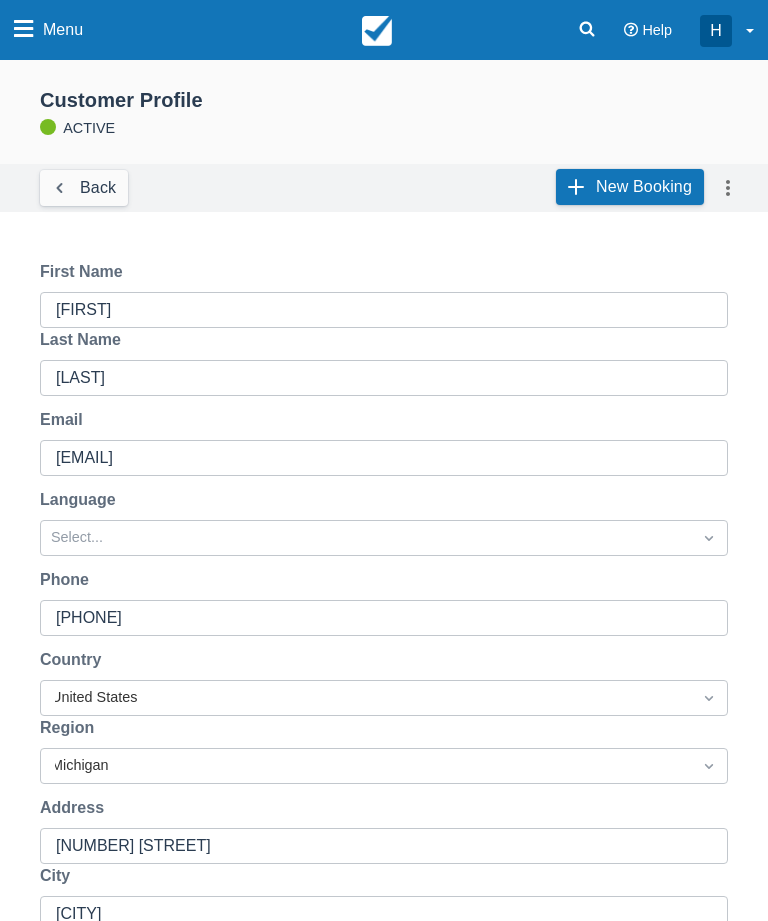 click on "Back" at bounding box center [84, 188] 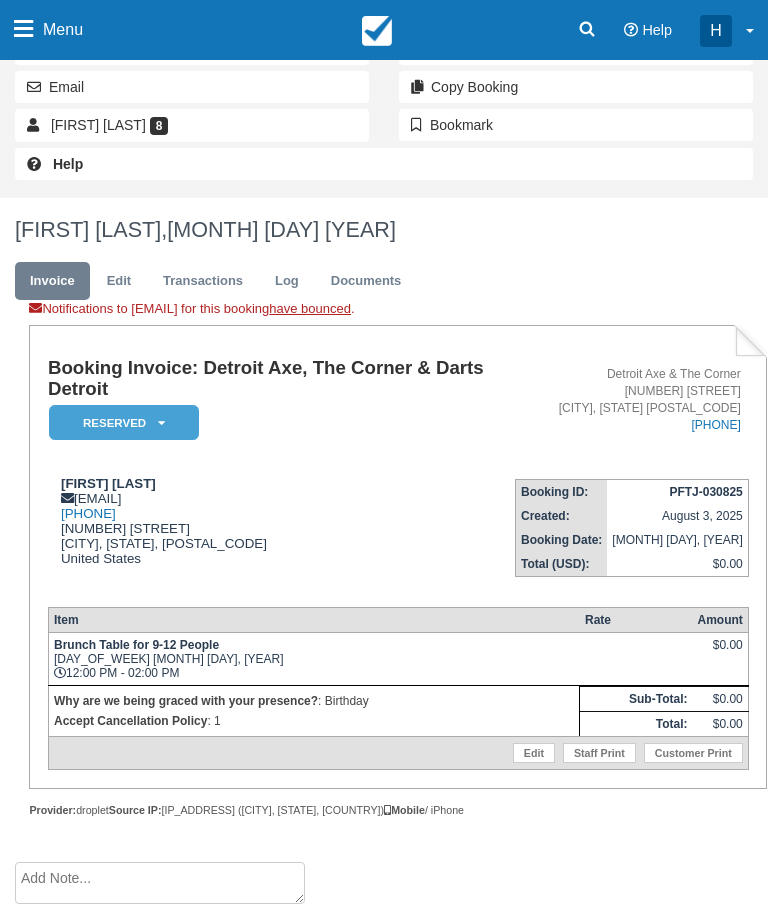 scroll, scrollTop: 394, scrollLeft: 0, axis: vertical 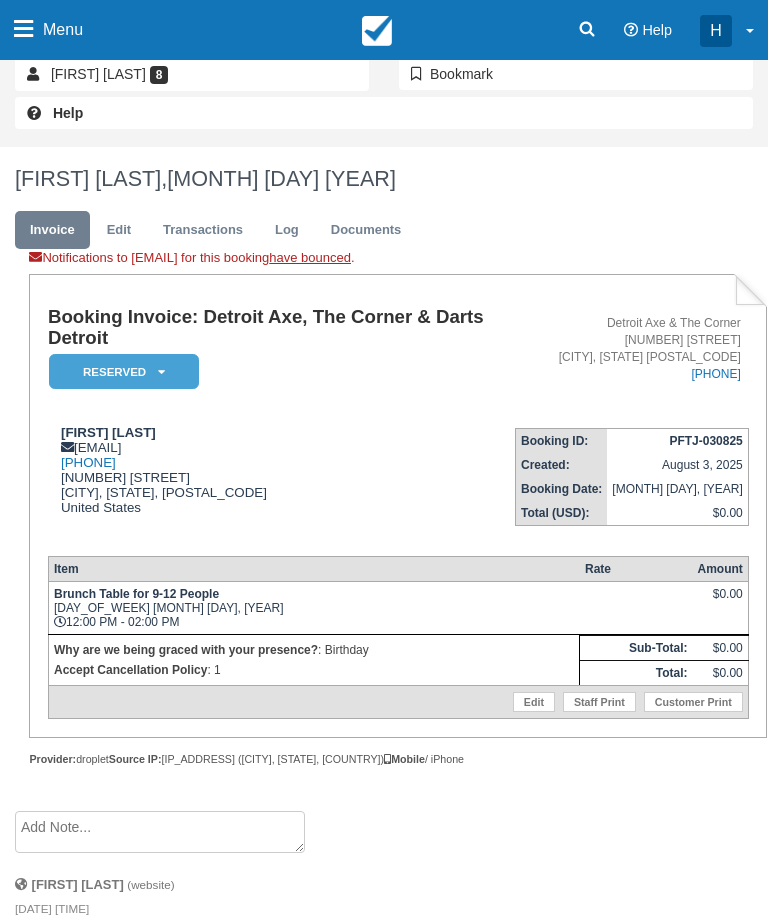 click at bounding box center [23, 29] 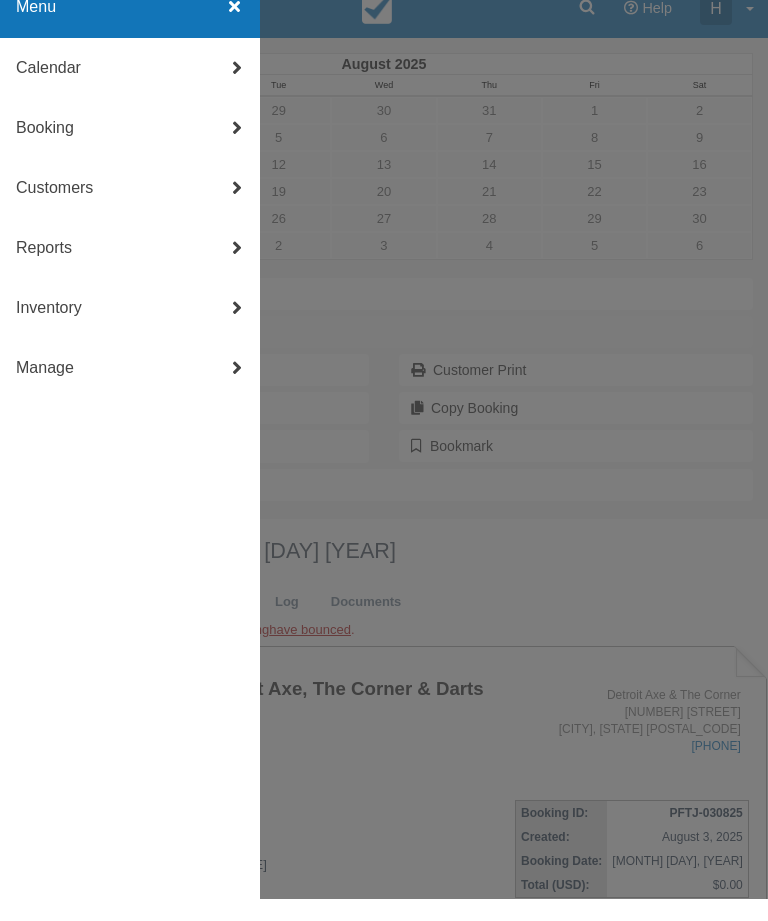 scroll, scrollTop: 23, scrollLeft: 0, axis: vertical 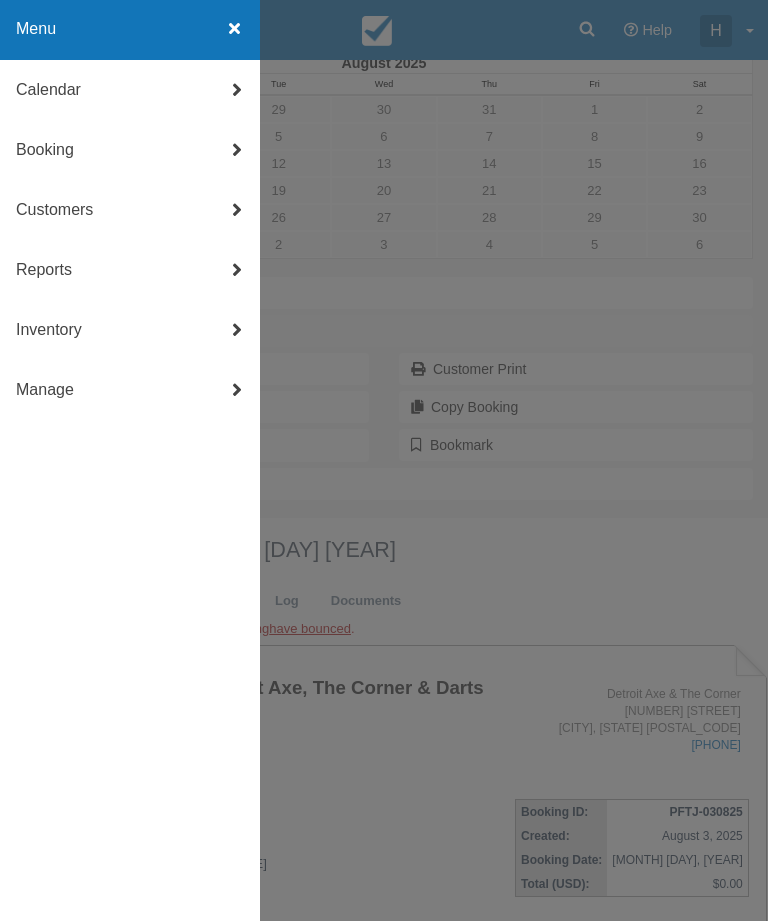 click on "Calendar" at bounding box center (130, 90) 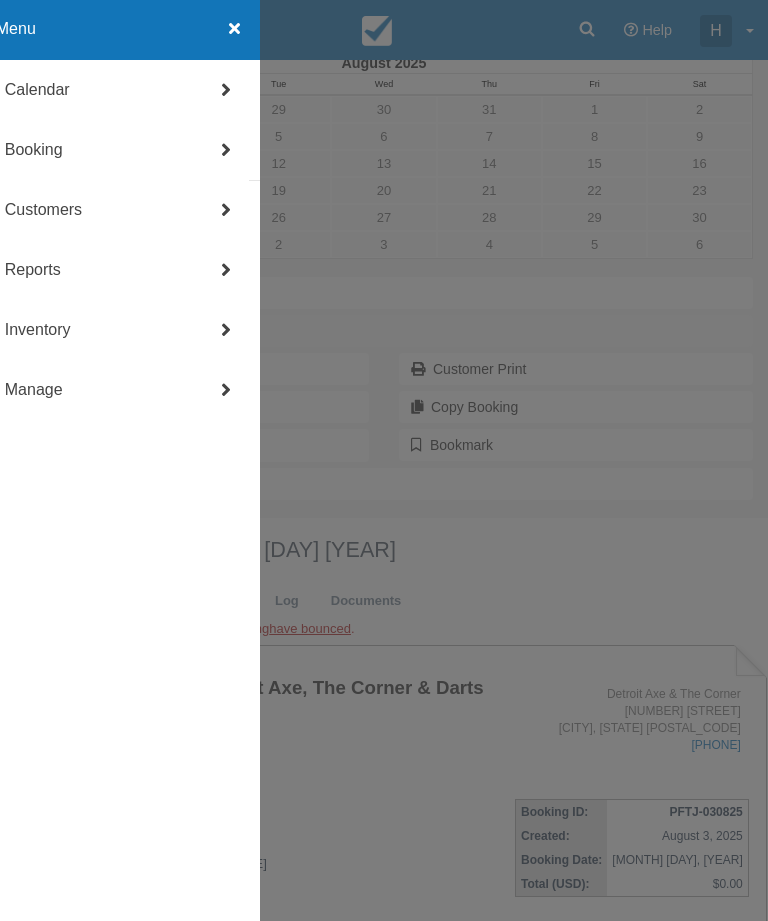 scroll, scrollTop: 0, scrollLeft: 0, axis: both 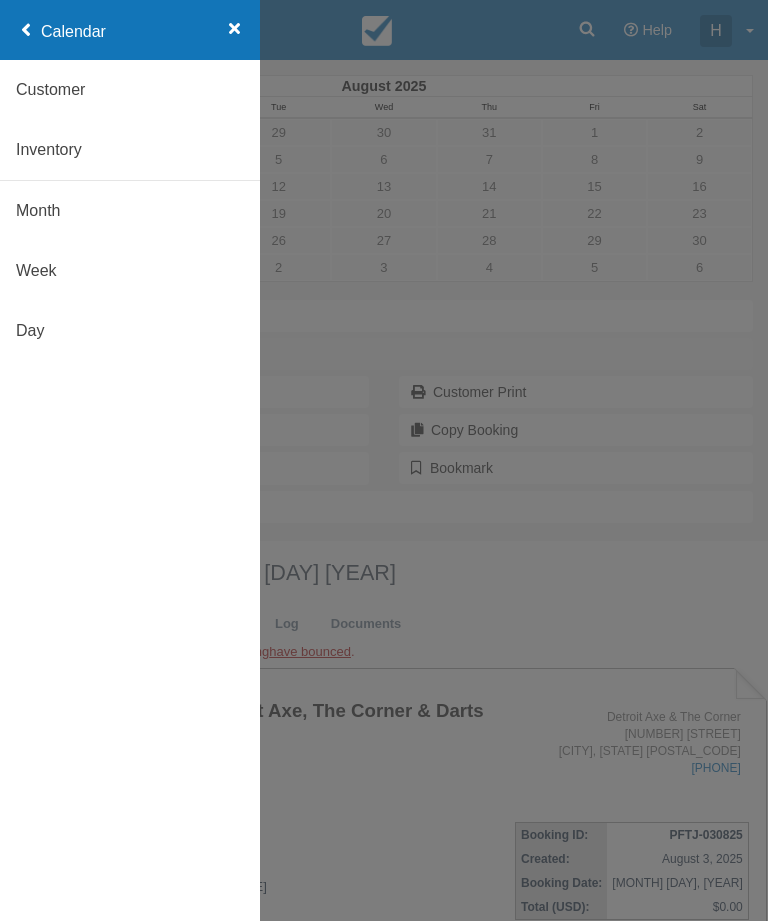 click on "Day" at bounding box center (130, 331) 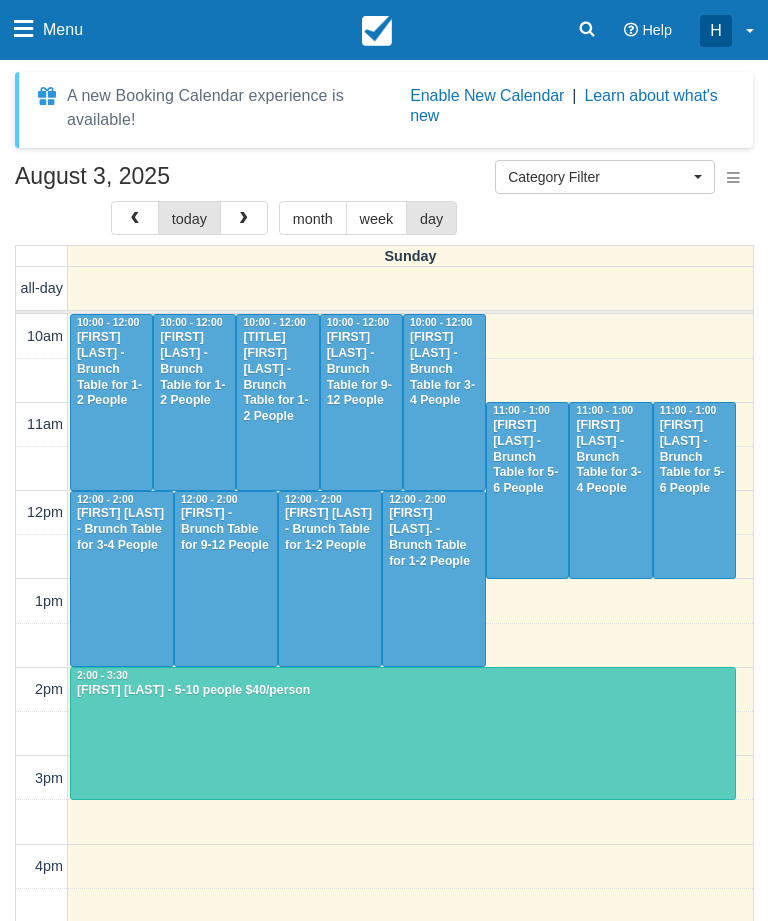 select 